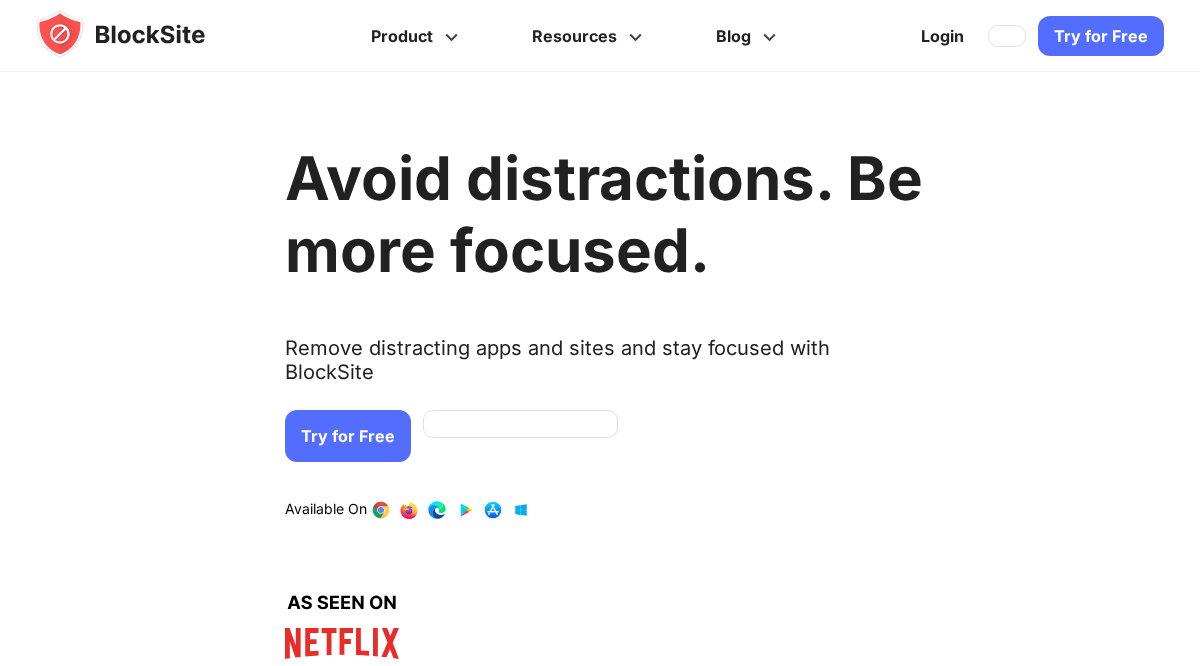 scroll, scrollTop: 0, scrollLeft: 0, axis: both 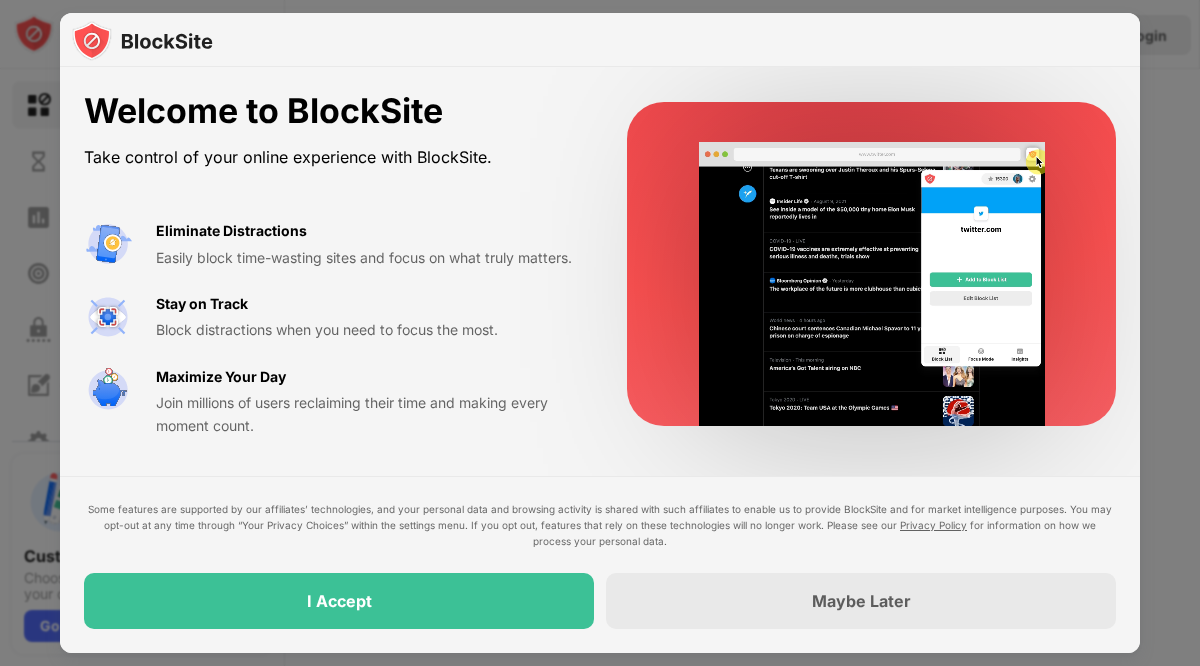 click on "Some features are supported by our affiliates’ technologies, and your personal data and browsing activity is shared with such affiliates to enable us to provide BlockSite and for market intelligence purposes. You may opt-out at any time through “Your Privacy Choices” within the settings menu. If you opt out, features that rely on these technologies will no longer work. Please see our   Privacy Policy   for information on how we process your personal data. I Accept Maybe Later" at bounding box center (600, 565) 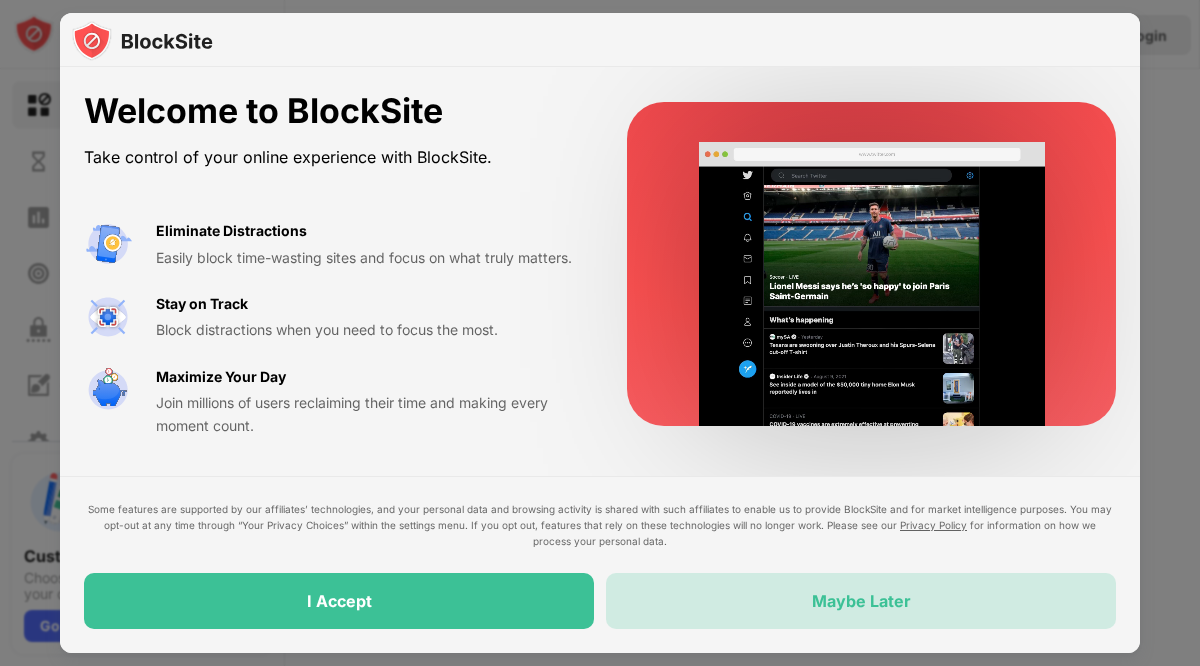 click on "Maybe Later" at bounding box center [861, 601] 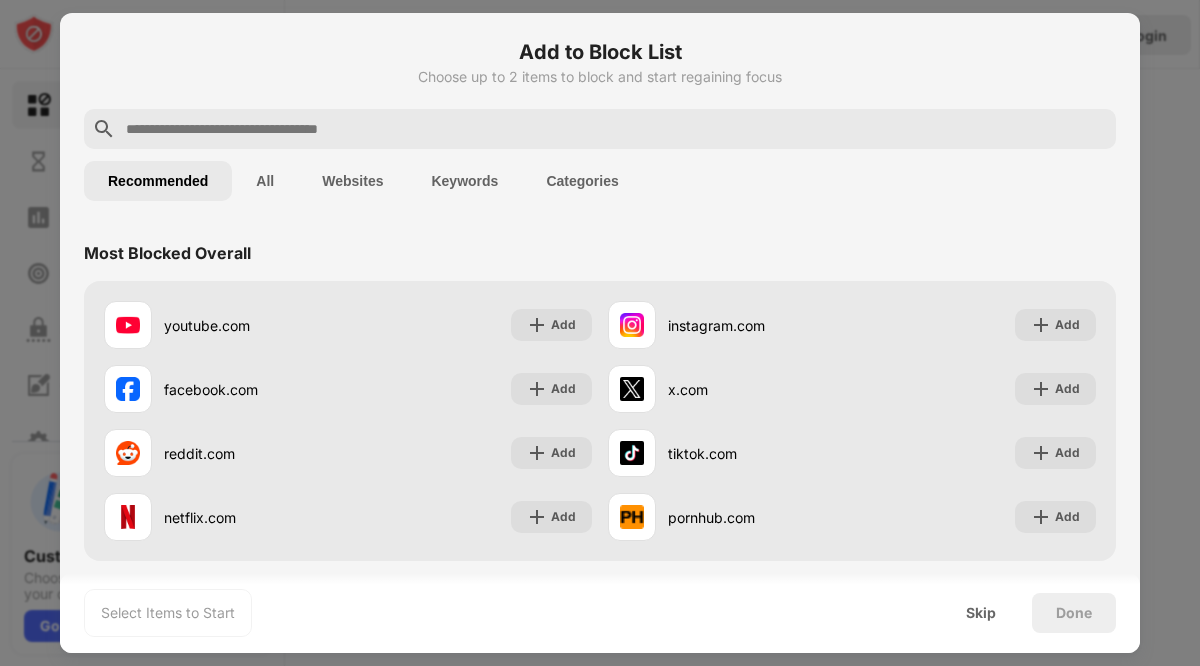 click at bounding box center (600, 129) 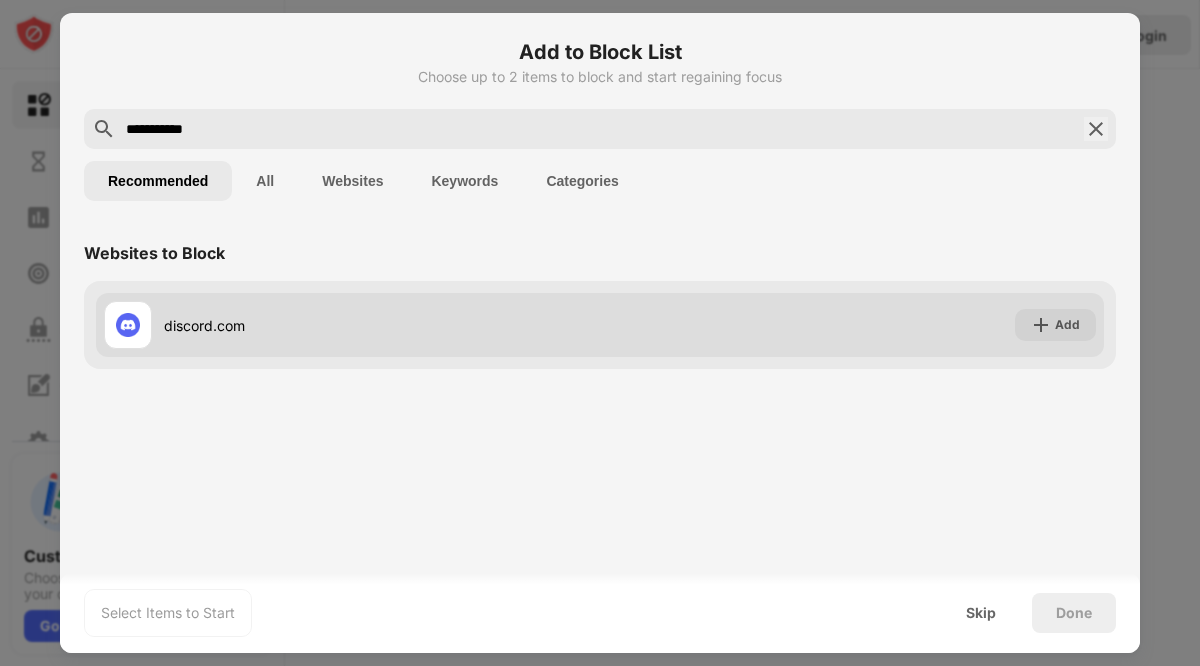 type on "**********" 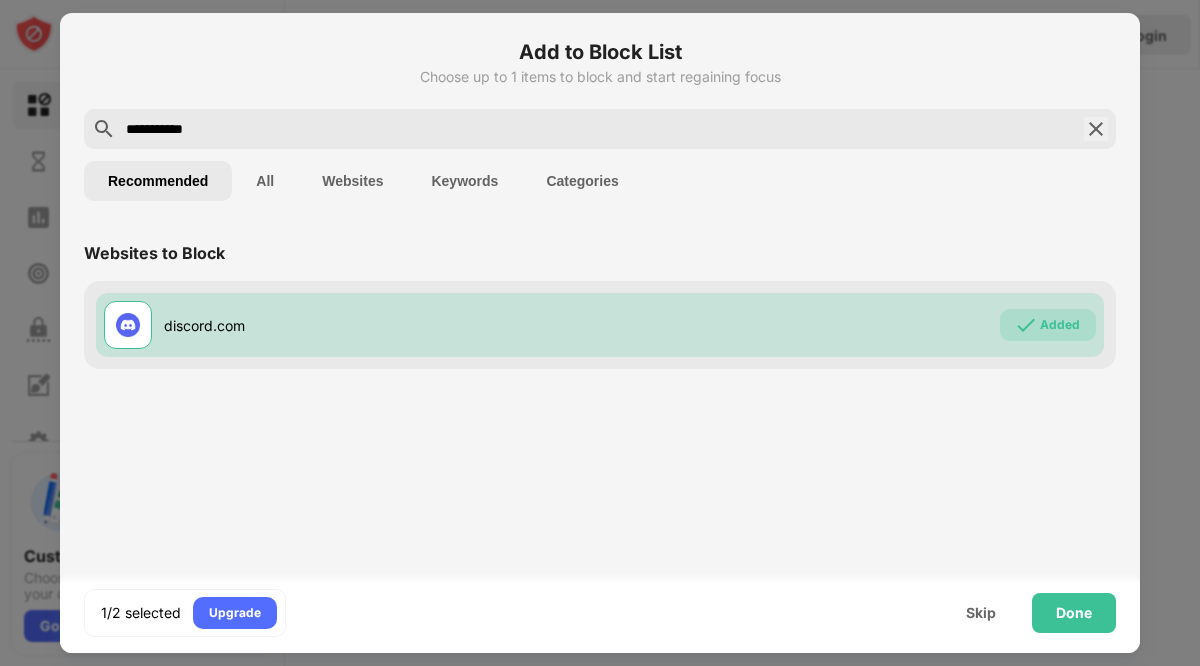 click on "**********" at bounding box center (600, 129) 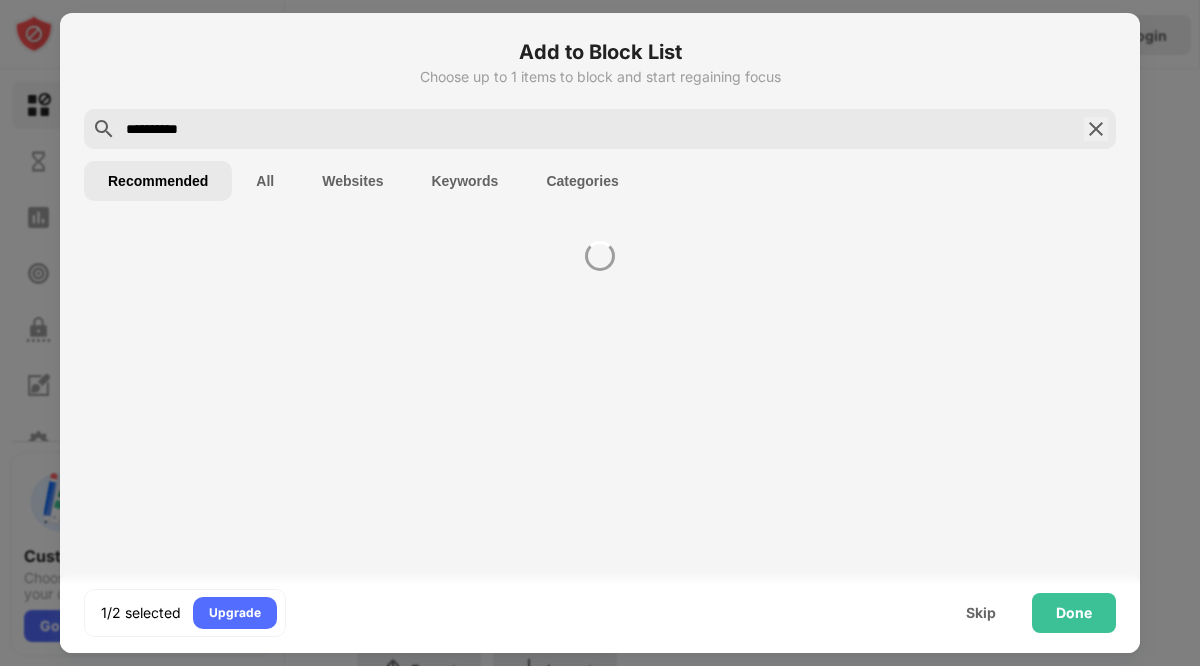 scroll, scrollTop: 0, scrollLeft: 0, axis: both 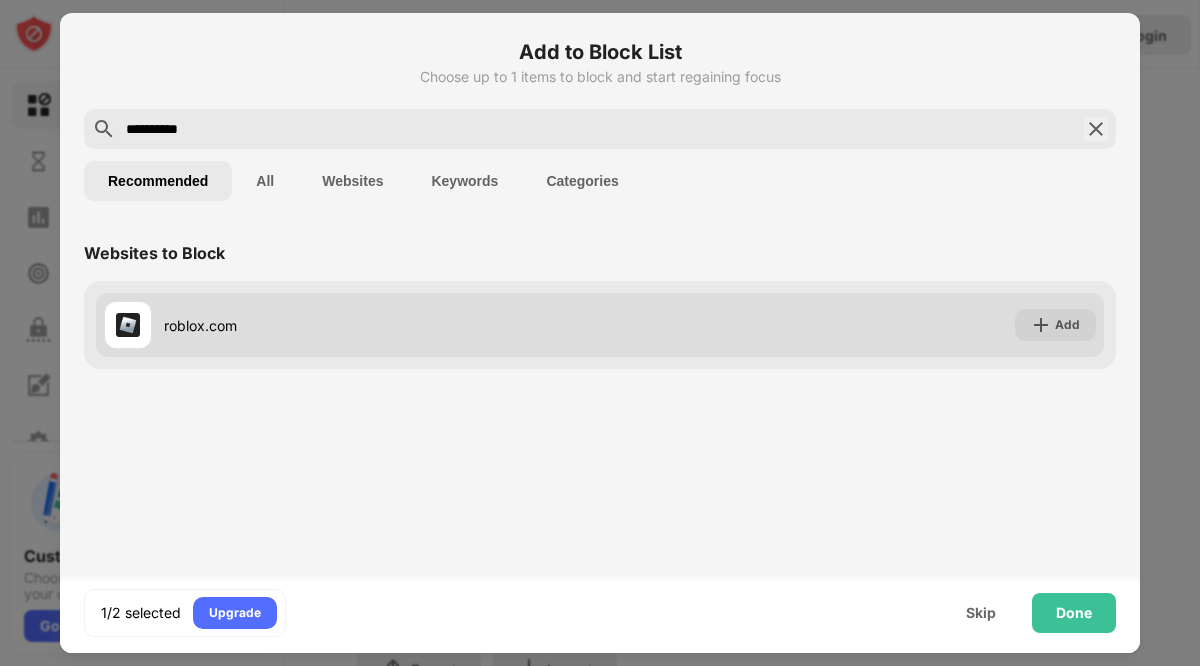 type on "**********" 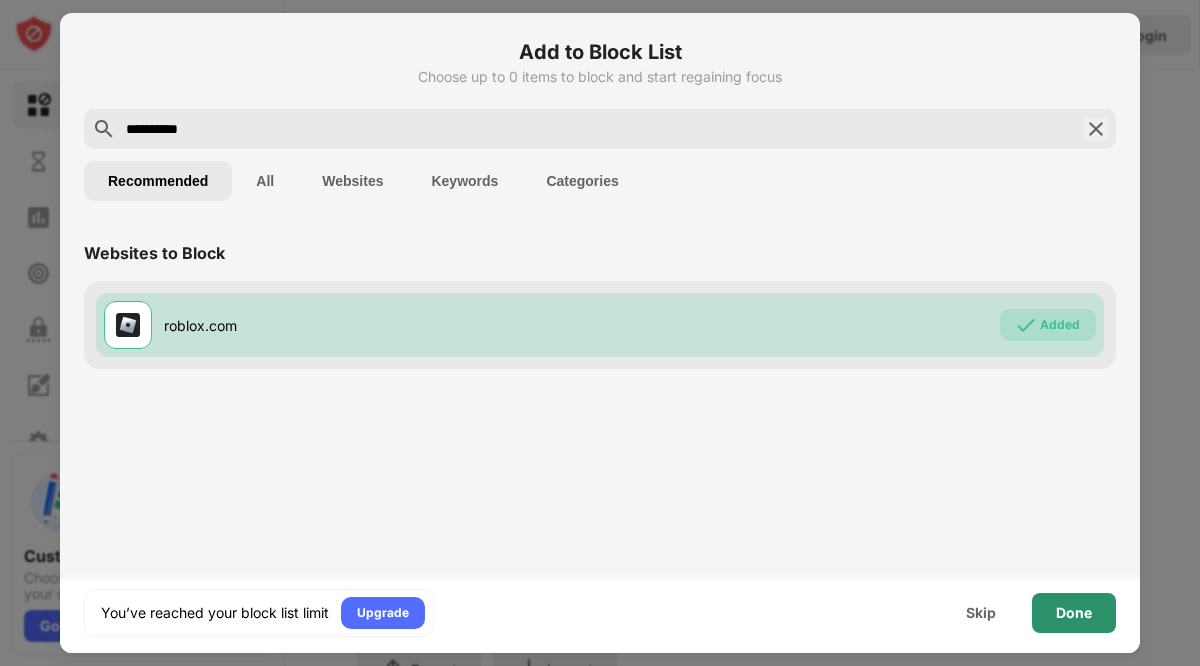 click on "Done" at bounding box center (1074, 613) 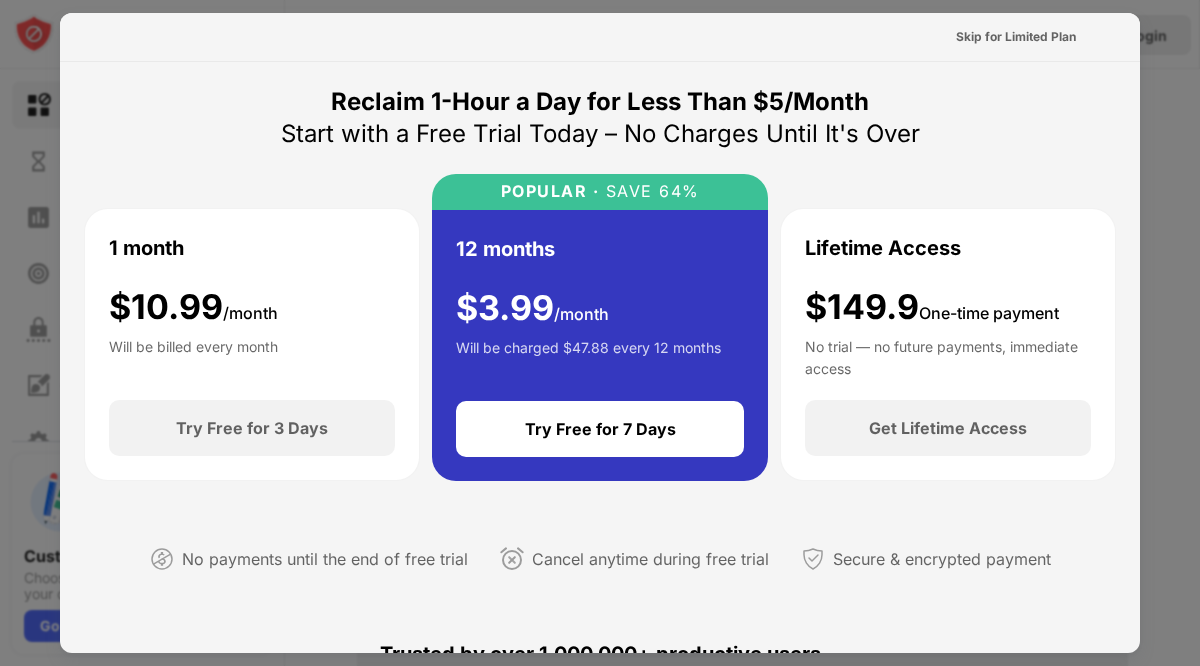 scroll, scrollTop: 0, scrollLeft: 0, axis: both 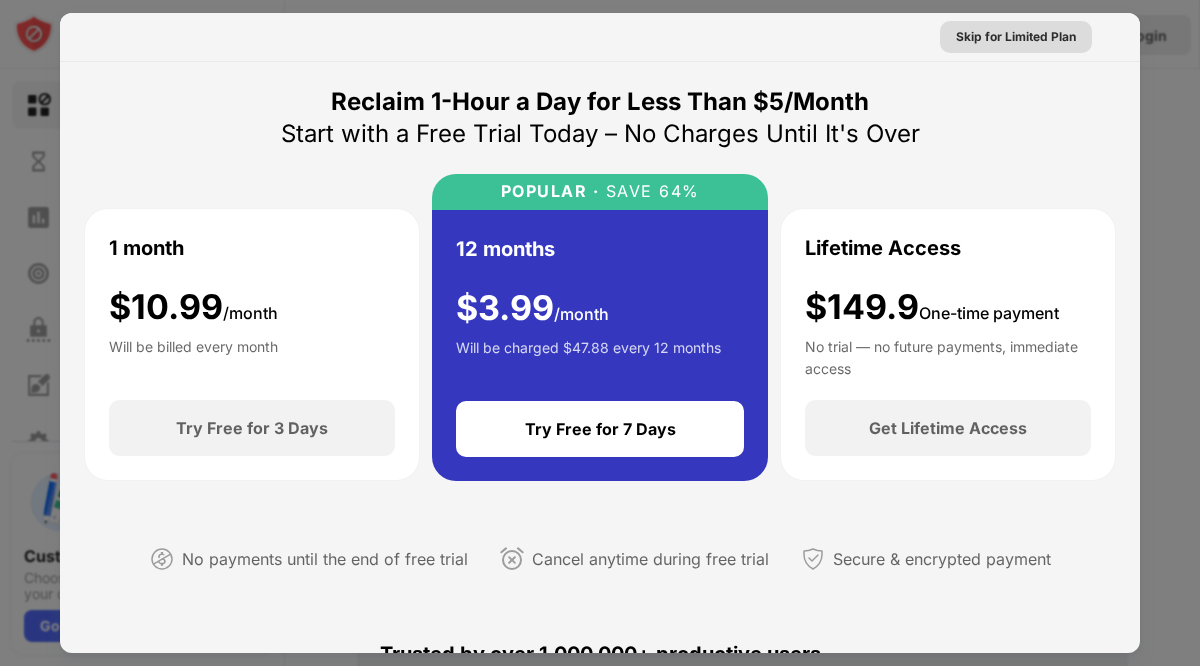 click on "Skip for Limited Plan" at bounding box center (1016, 37) 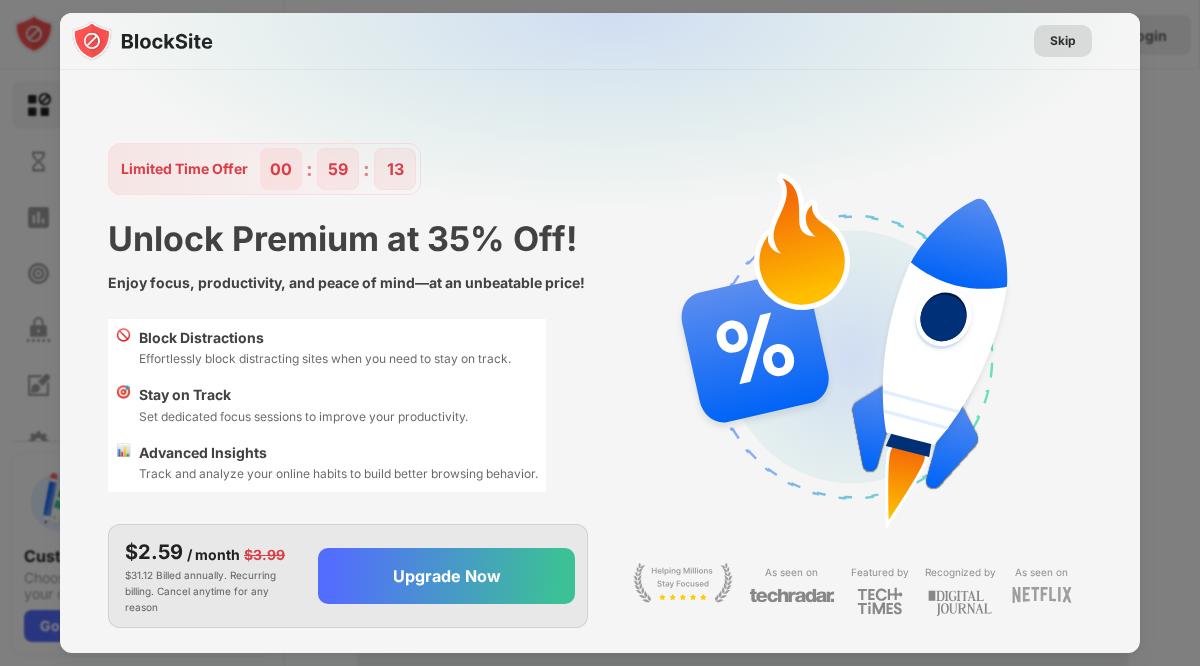 click on "Skip" at bounding box center [1063, 41] 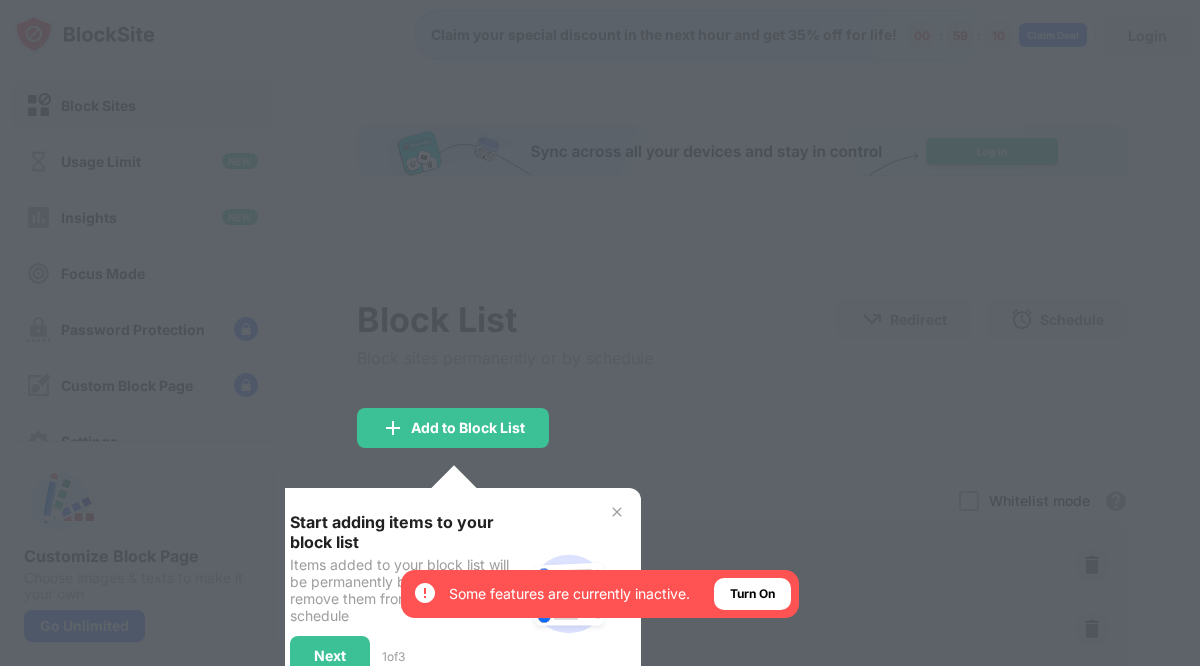 scroll, scrollTop: 0, scrollLeft: 0, axis: both 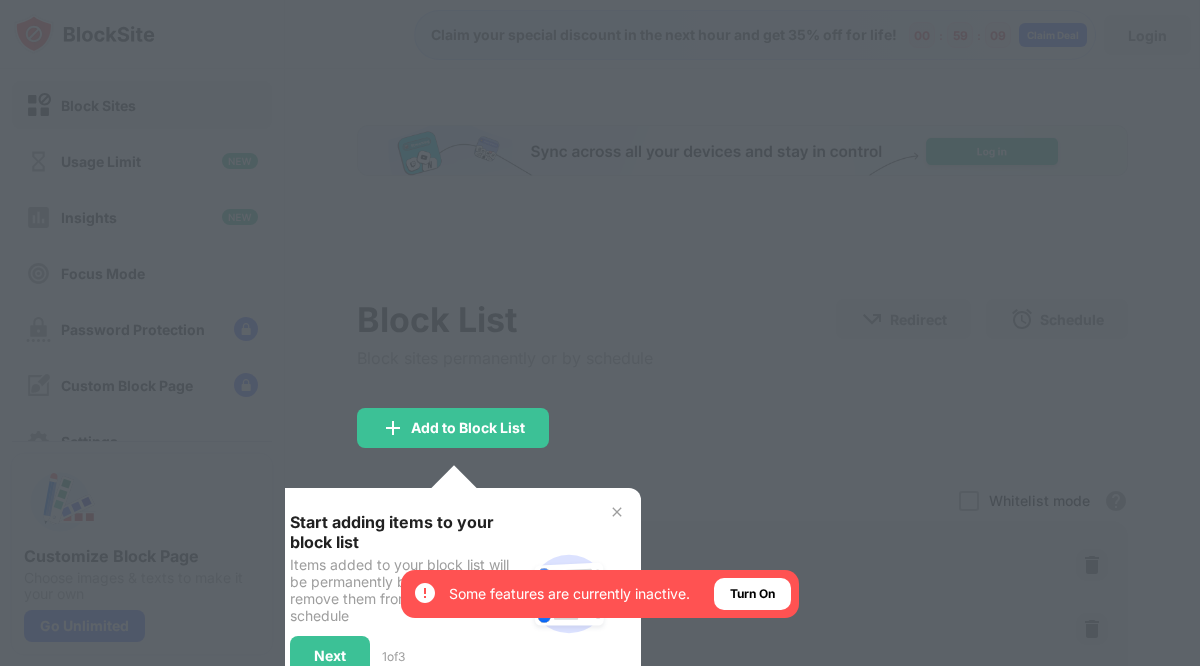 click on "Start adding items to your block list Items added to your block list will be permanently blocked until you remove them from your list or set a schedule Next 1  of  3" at bounding box center (453, 594) 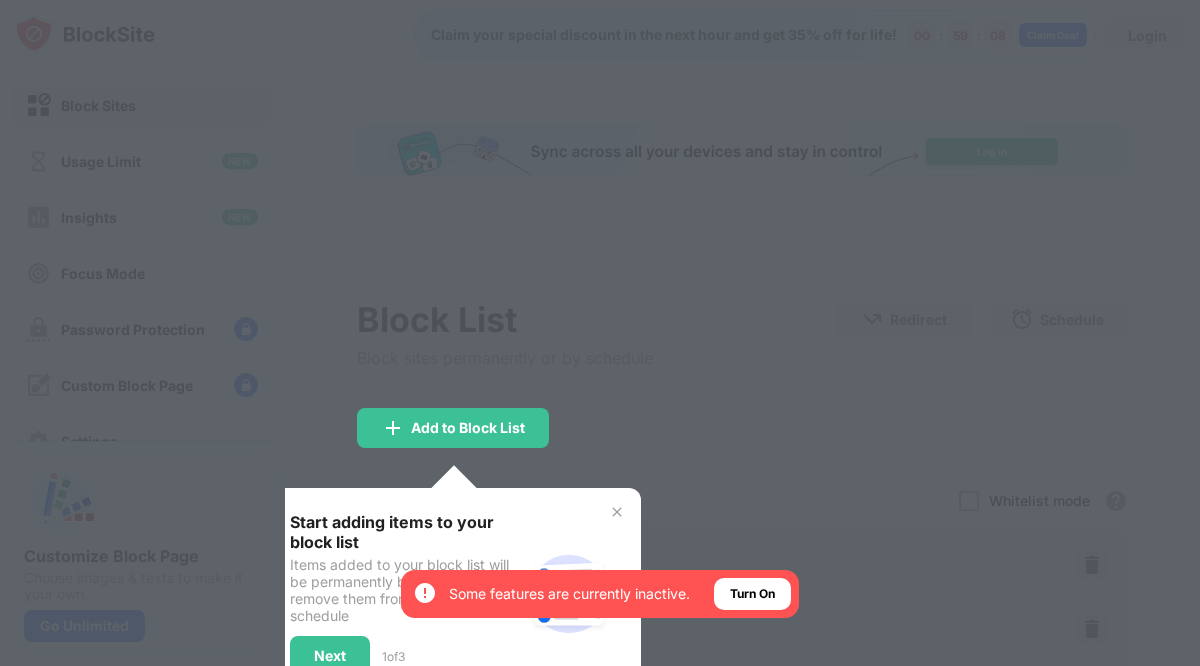 click at bounding box center [617, 512] 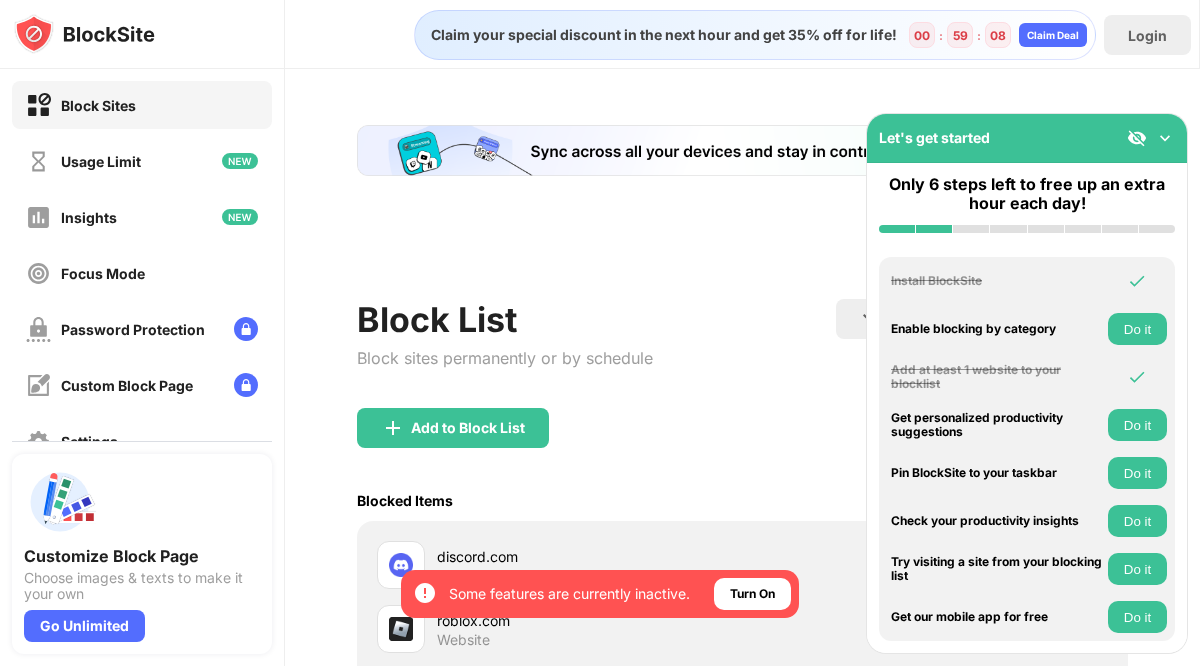 scroll, scrollTop: 0, scrollLeft: 0, axis: both 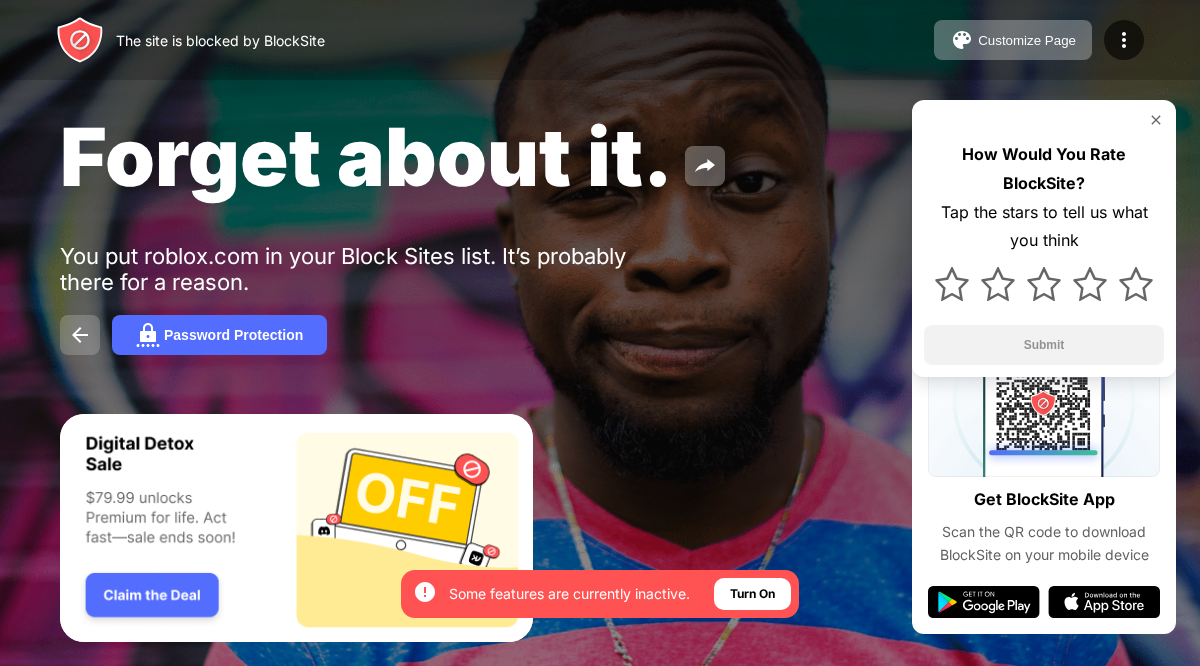 click at bounding box center [80, 335] 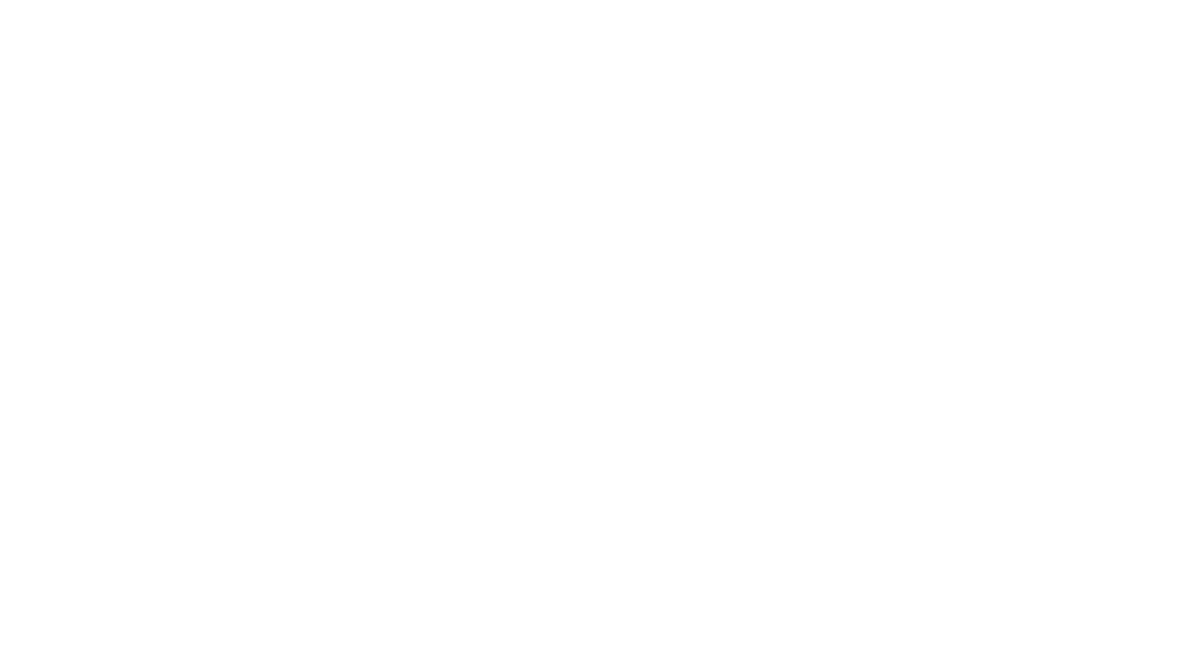 scroll, scrollTop: 0, scrollLeft: 0, axis: both 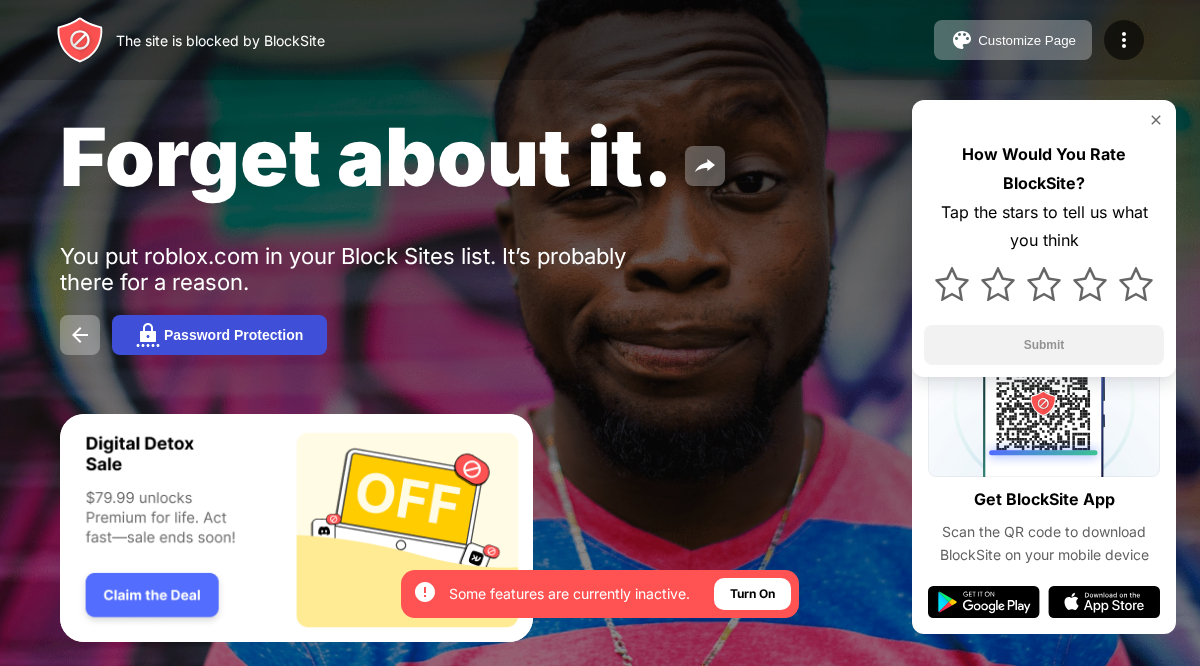 click on "Password Protection" at bounding box center [233, 335] 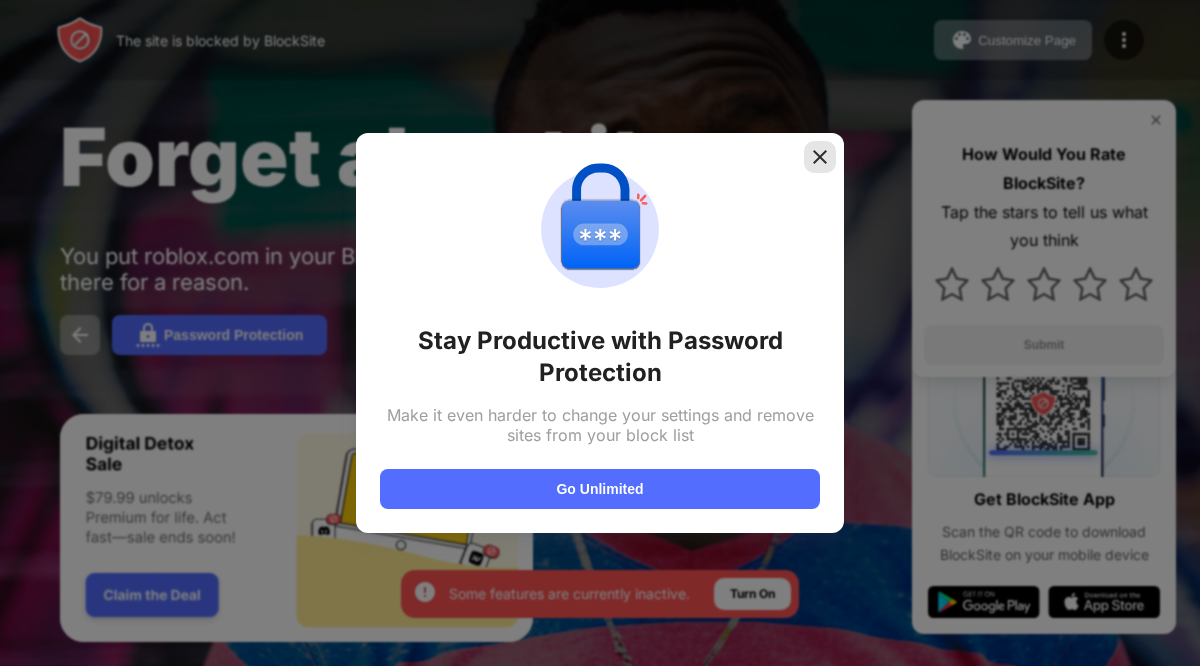 click at bounding box center [820, 157] 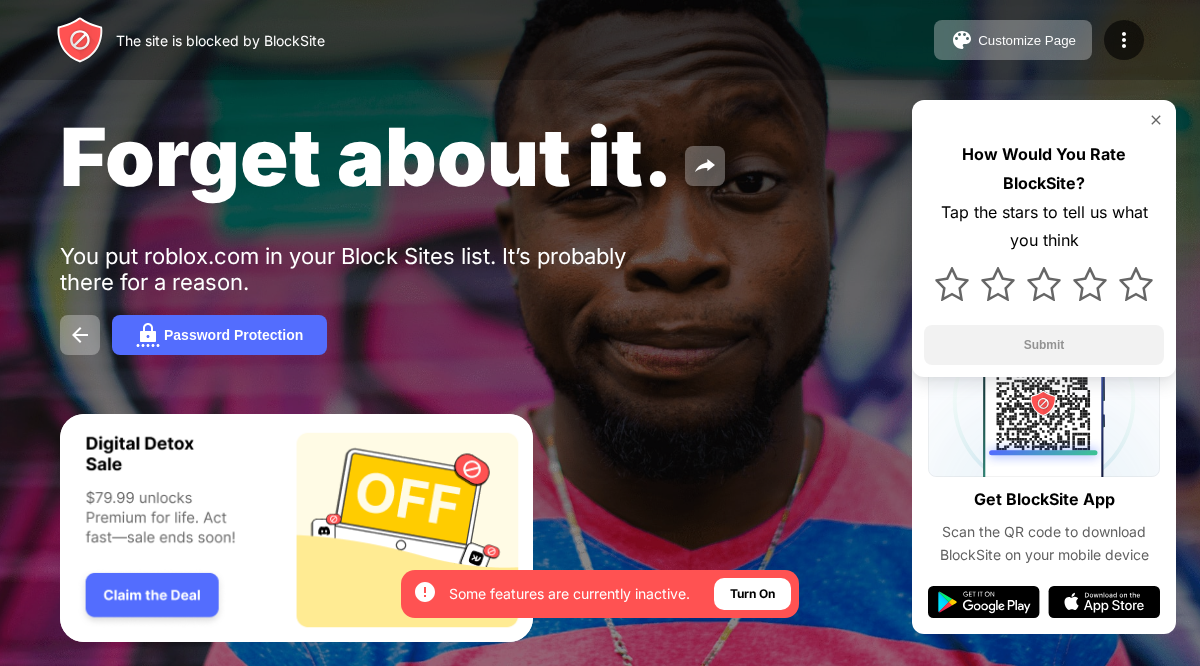 click at bounding box center [1156, 120] 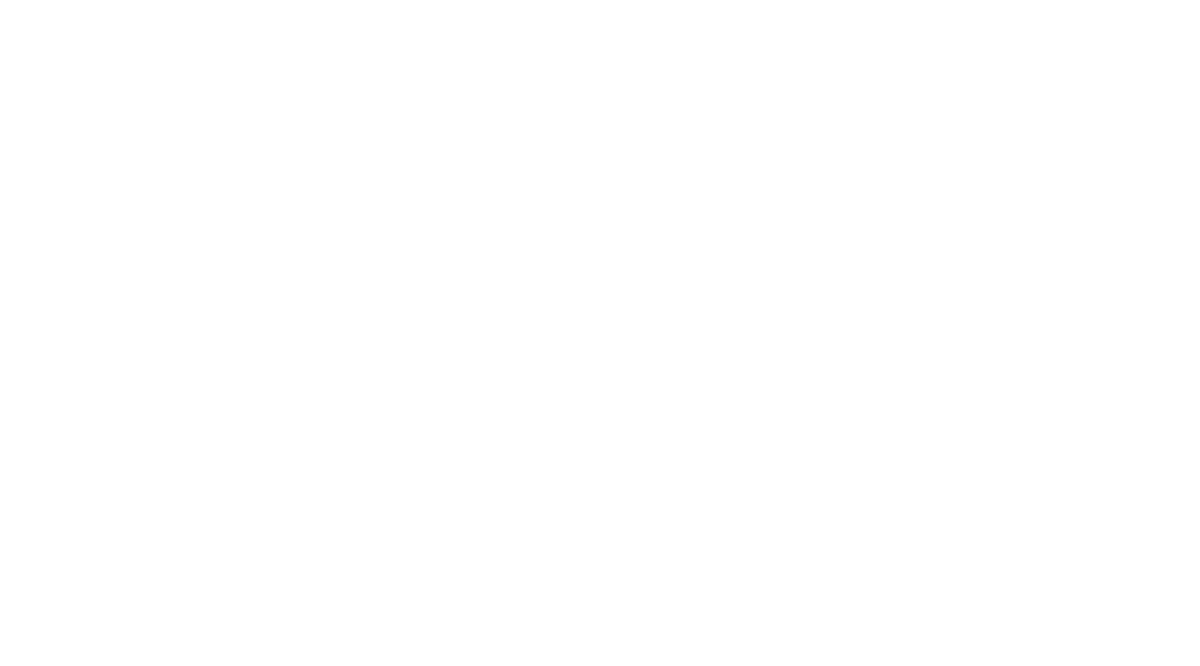 scroll, scrollTop: 0, scrollLeft: 0, axis: both 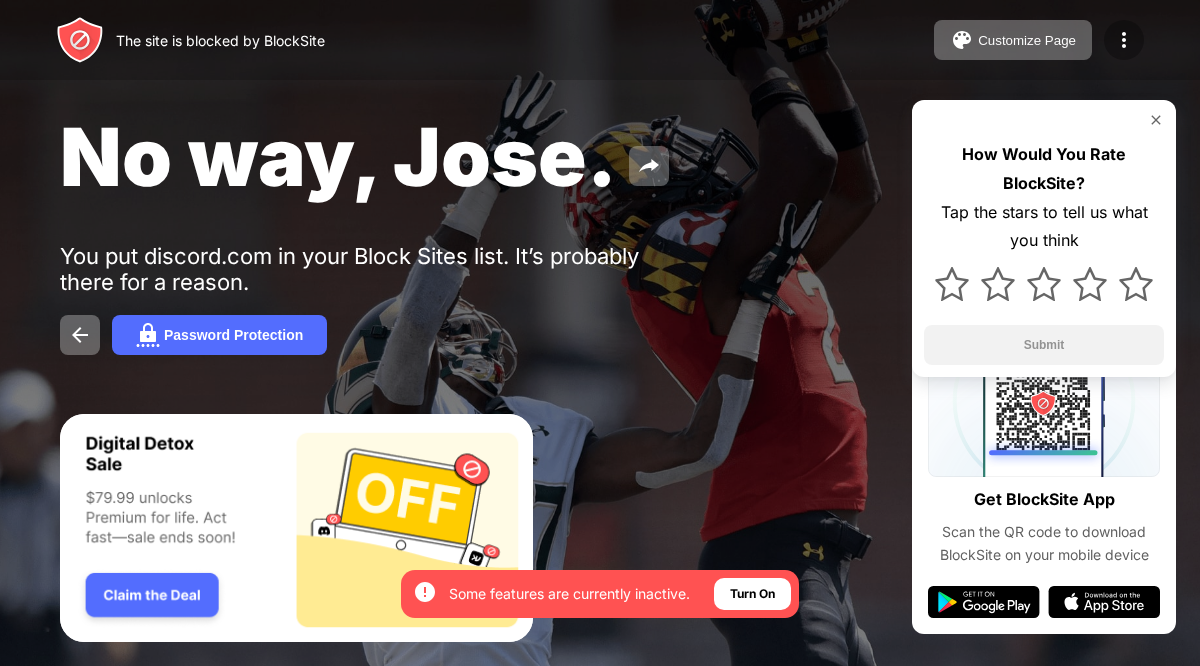 click at bounding box center (1124, 40) 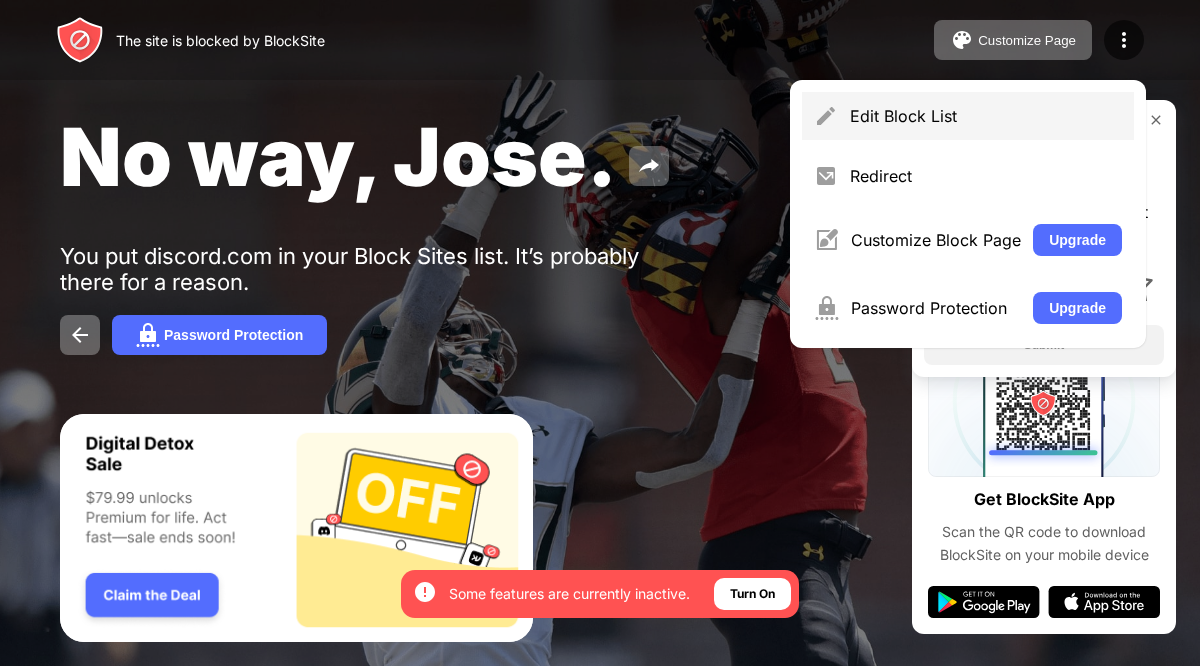 click on "Edit Block List" at bounding box center [986, 116] 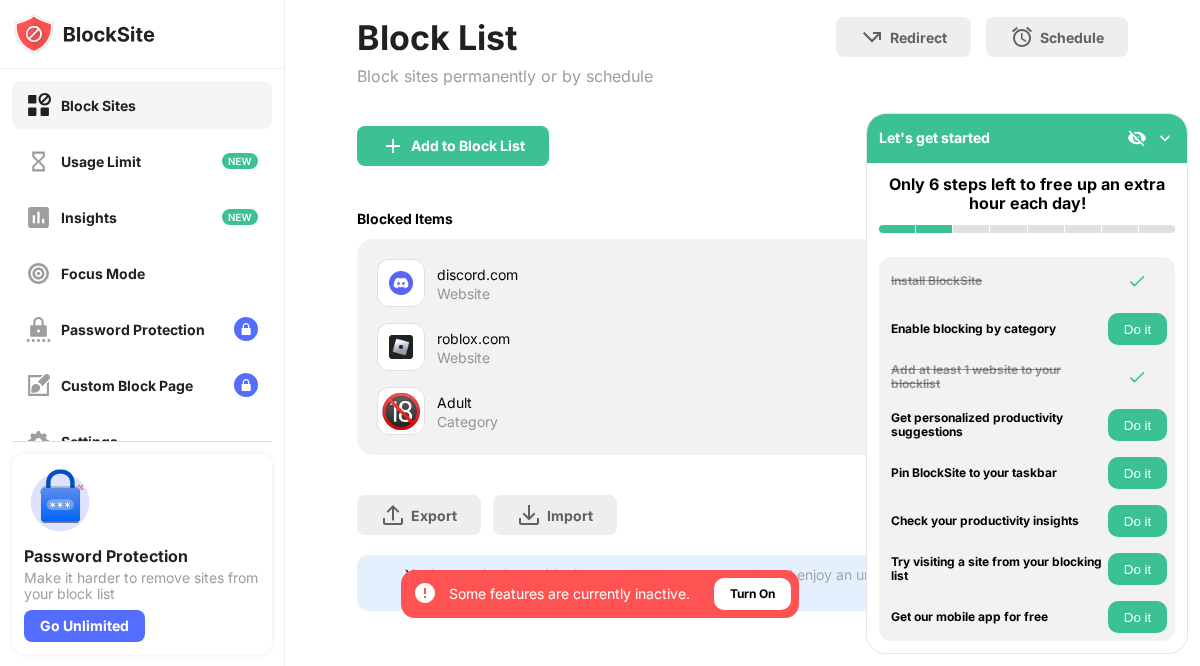 scroll, scrollTop: 0, scrollLeft: 0, axis: both 